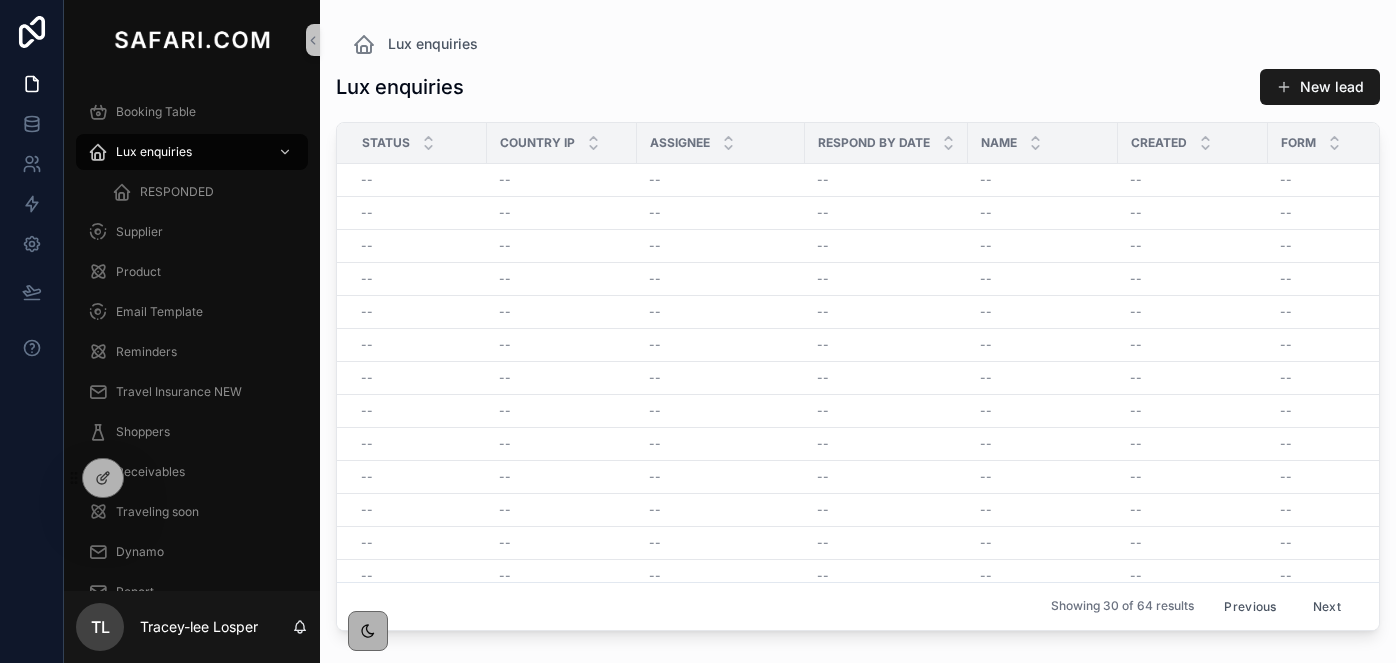 scroll, scrollTop: 0, scrollLeft: 0, axis: both 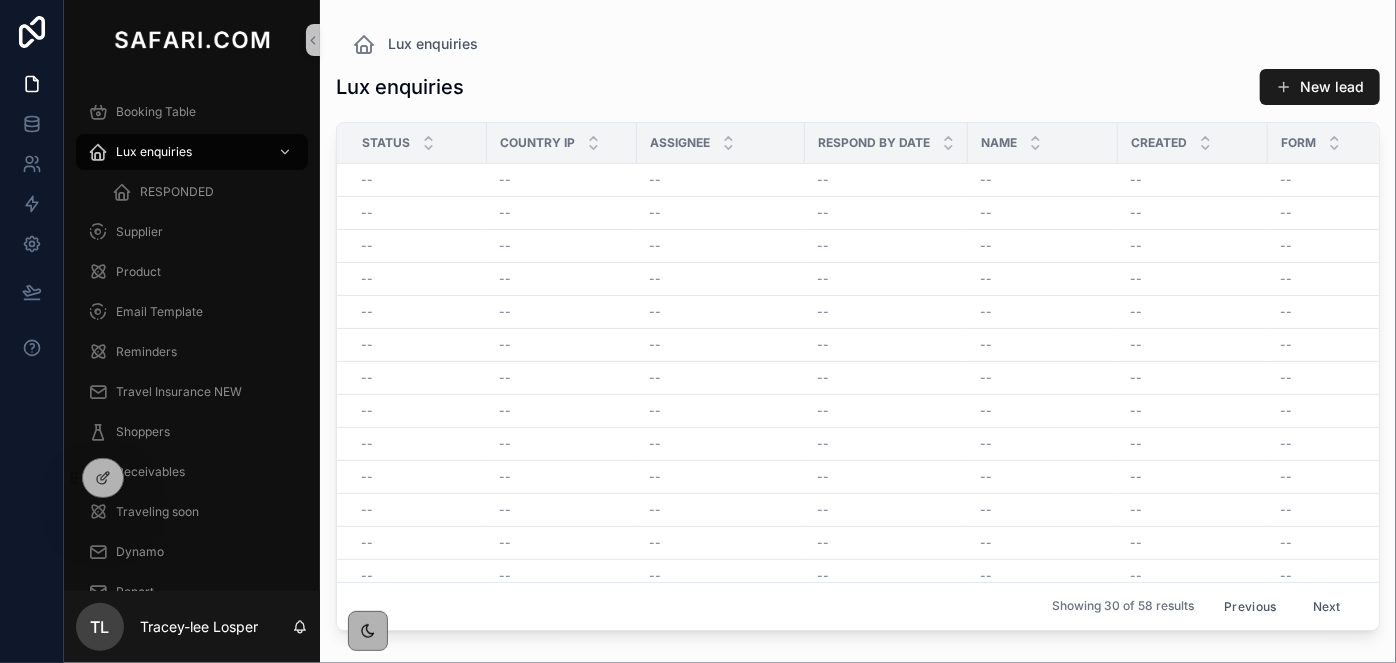 click on "Previous" at bounding box center [1250, 606] 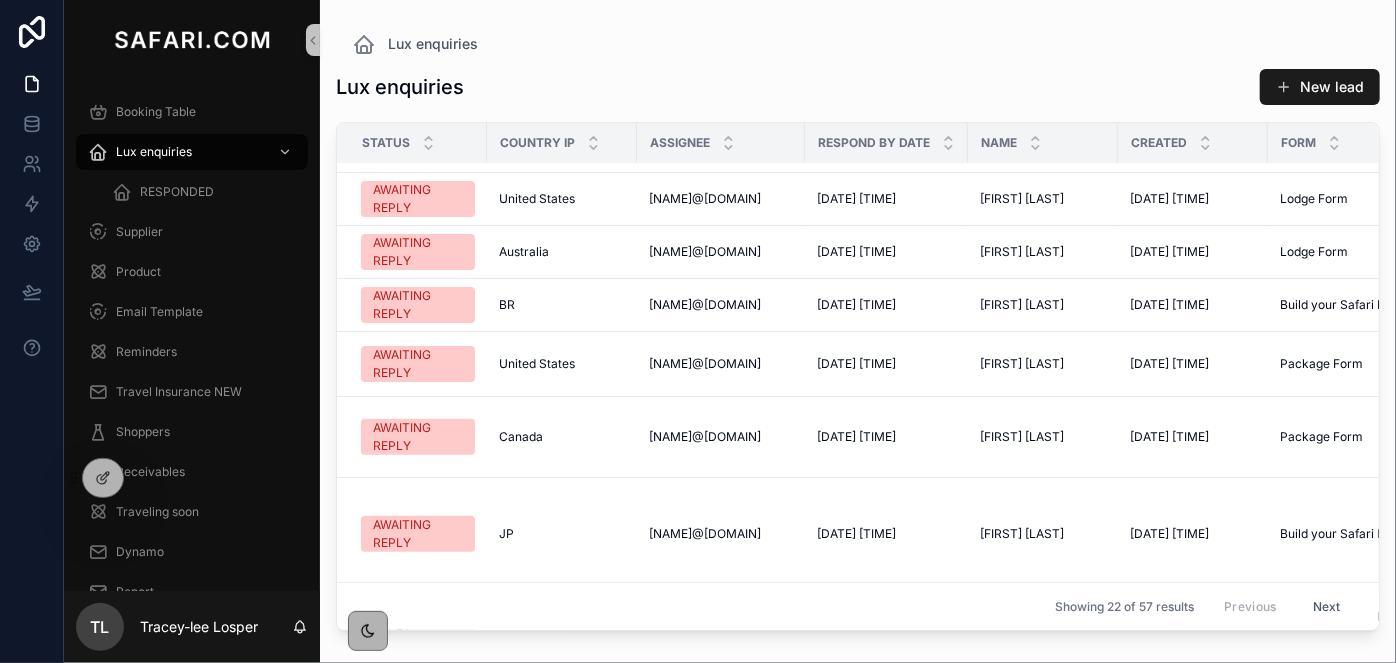 scroll, scrollTop: 800, scrollLeft: 0, axis: vertical 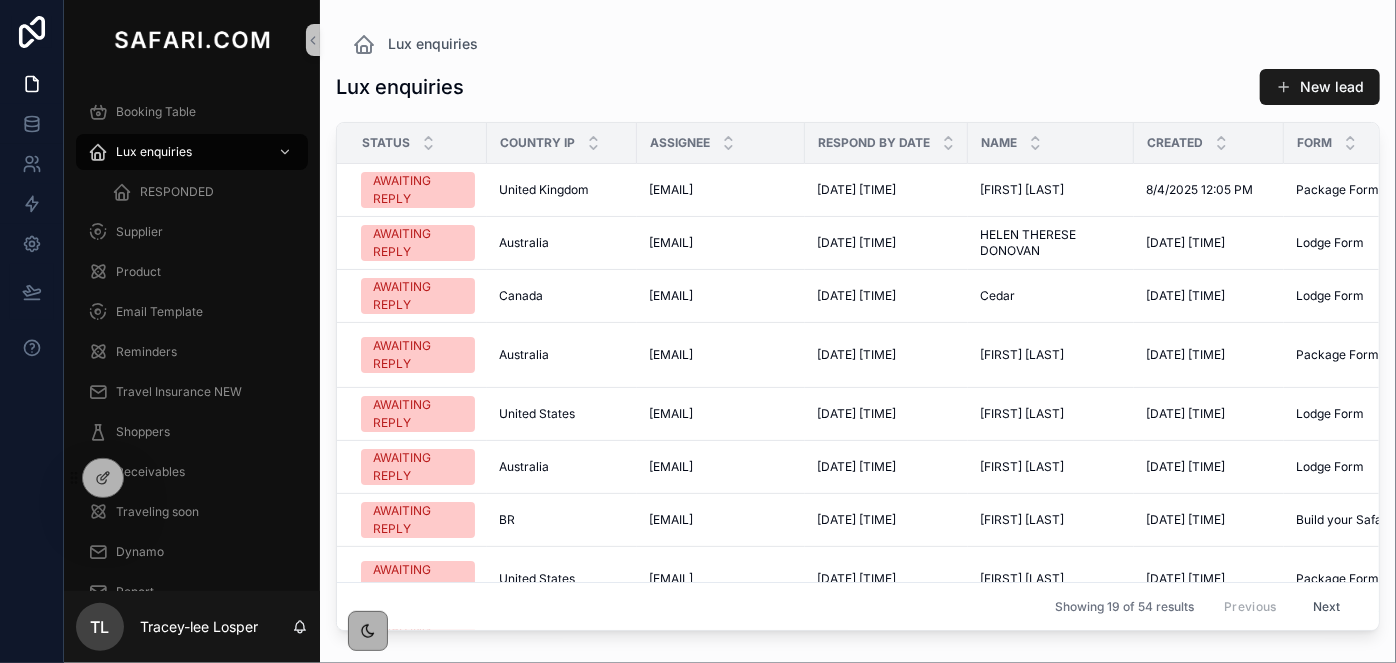 click on "8/5/2025 6:32 AM 8/5/2025 6:32 AM" at bounding box center [886, 355] 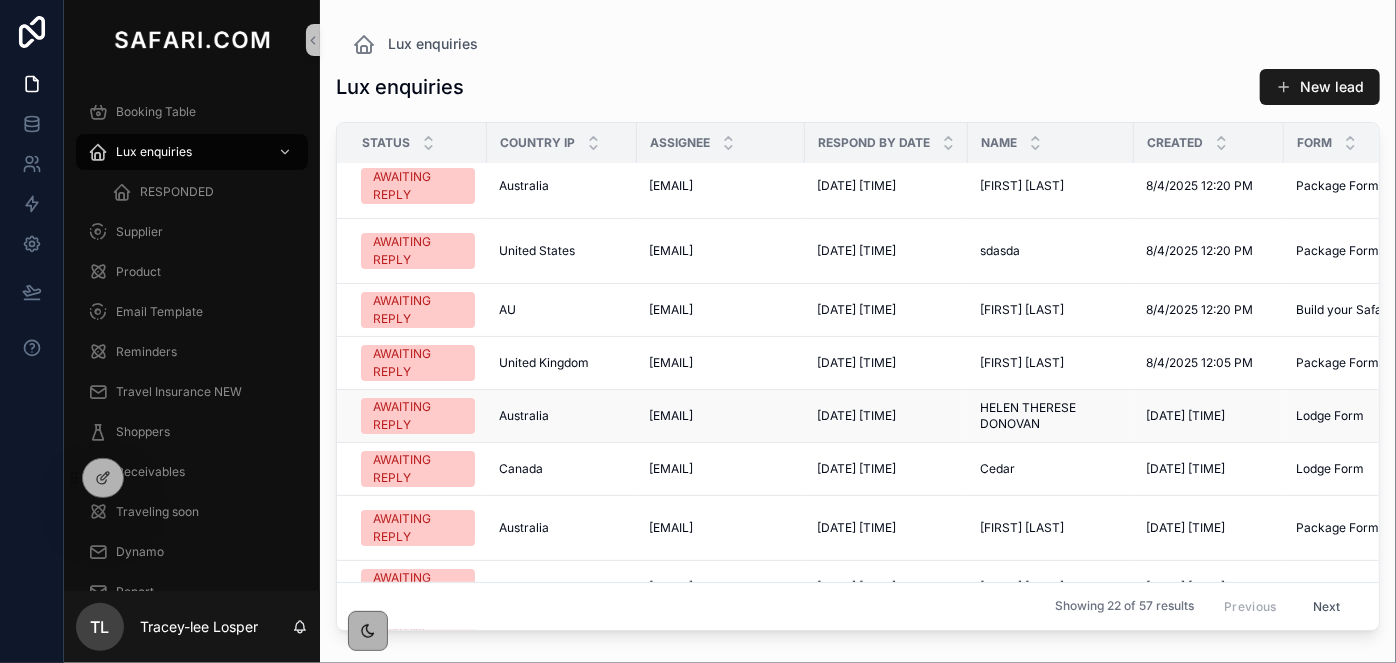 scroll, scrollTop: 0, scrollLeft: 0, axis: both 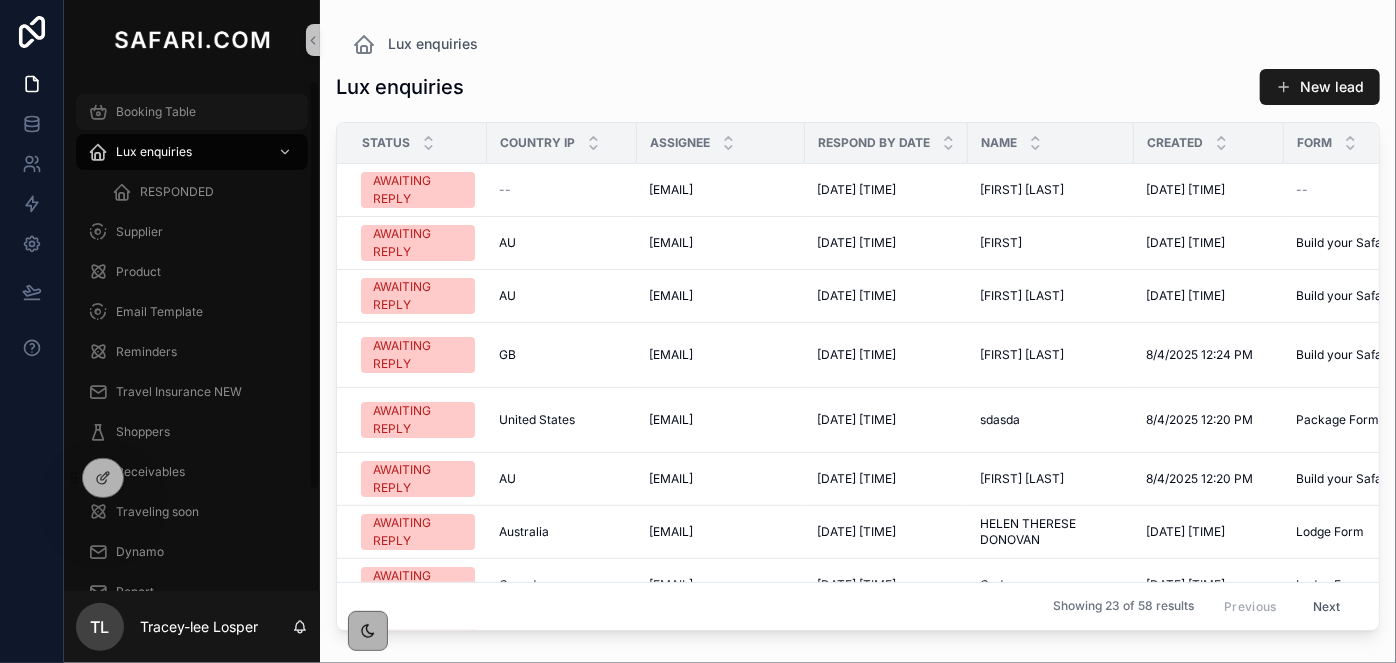 click on "Booking Table" at bounding box center [156, 112] 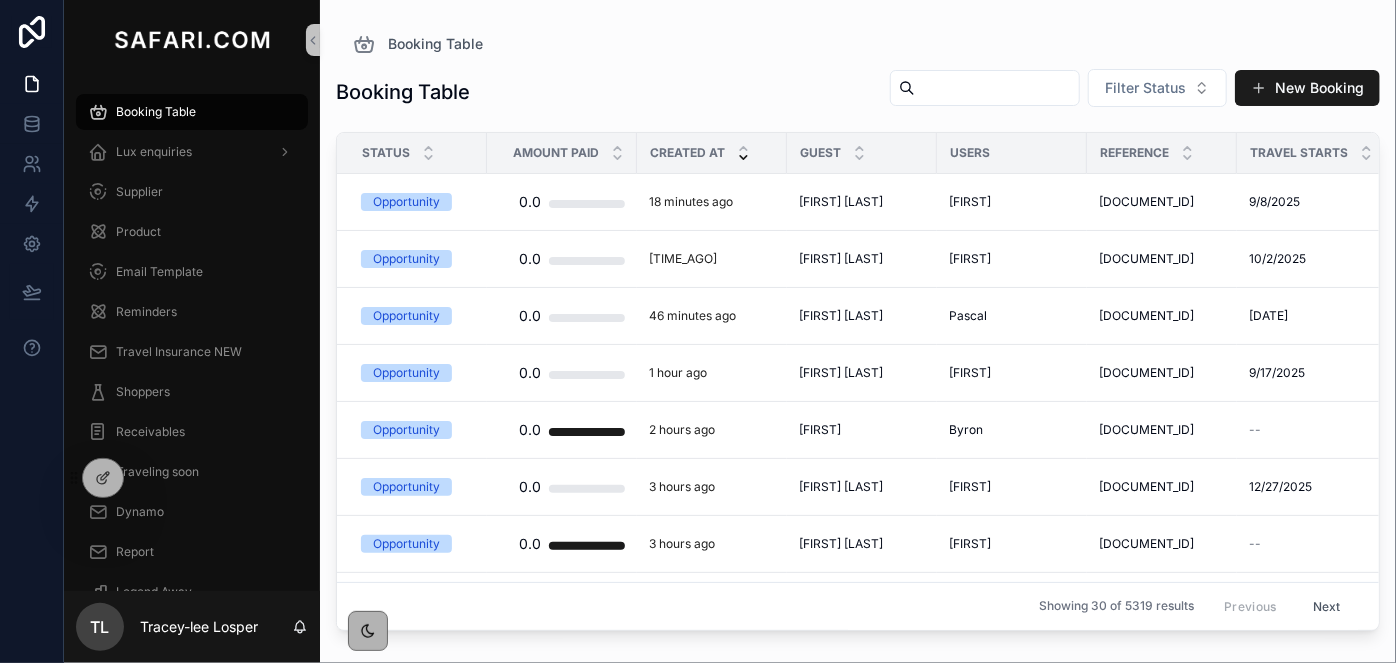 click at bounding box center [997, 88] 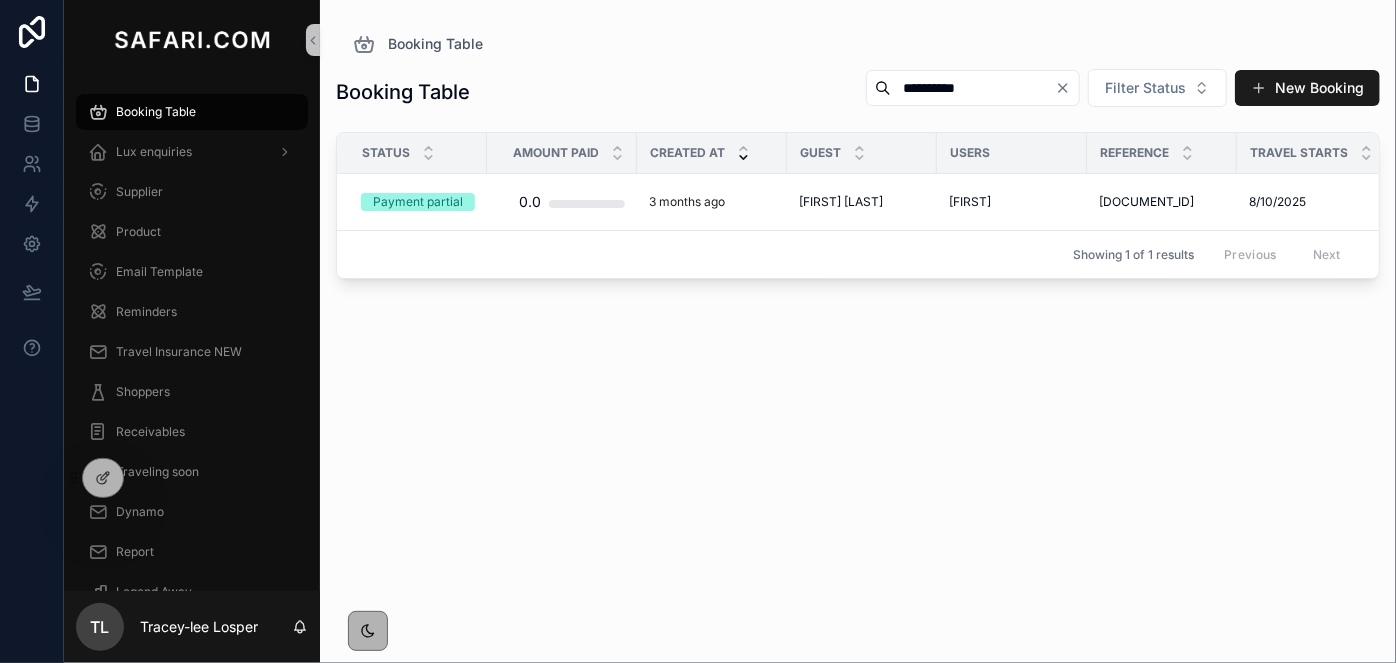 type on "**********" 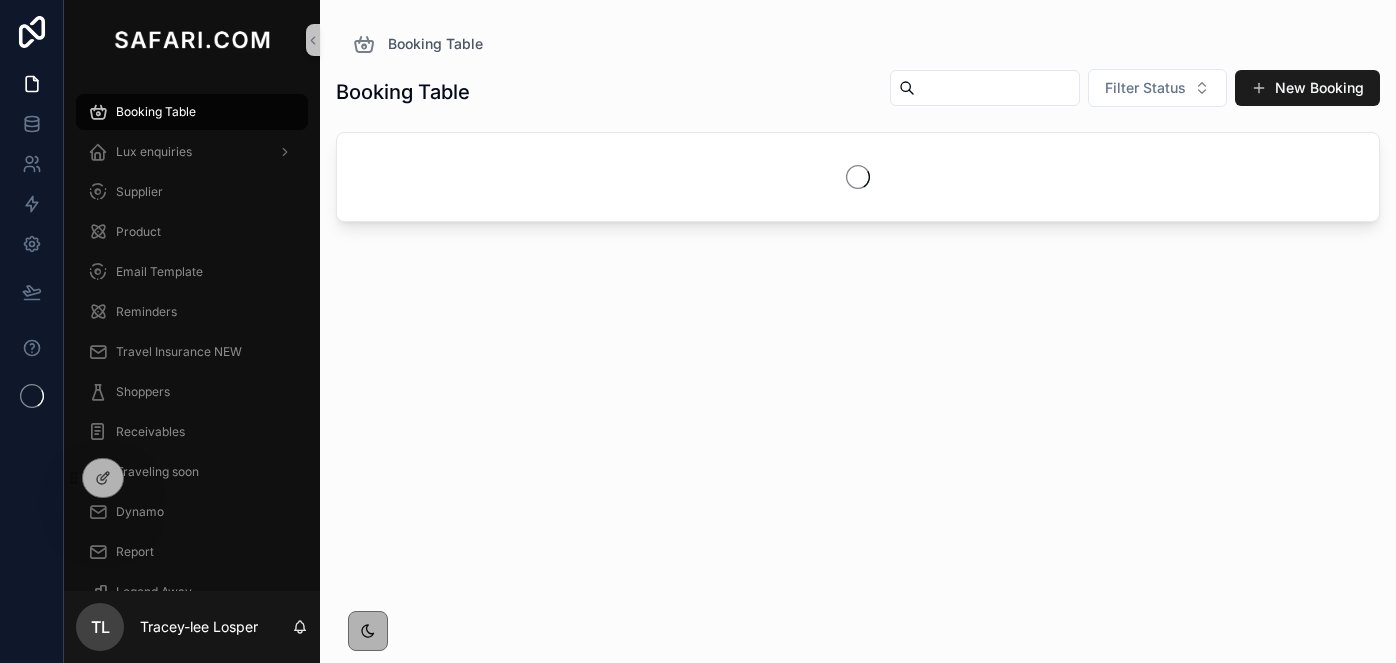 scroll, scrollTop: 0, scrollLeft: 0, axis: both 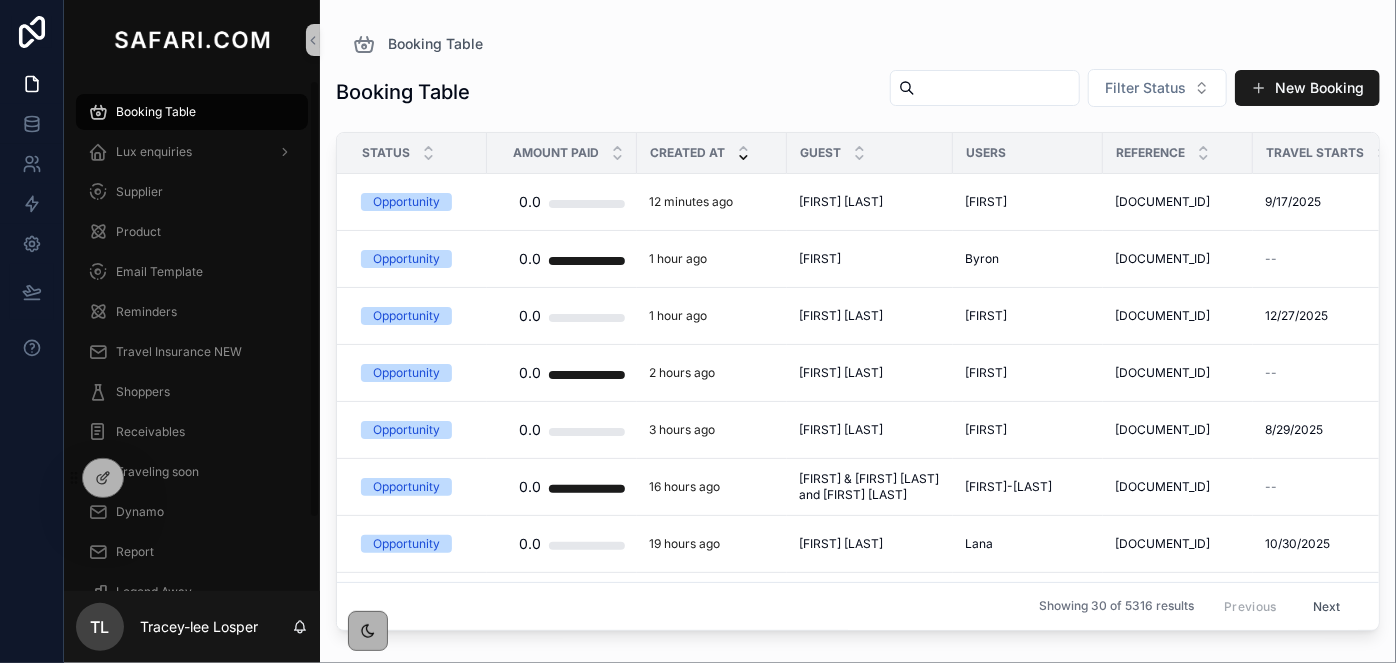 click on "Booking Table" at bounding box center (156, 112) 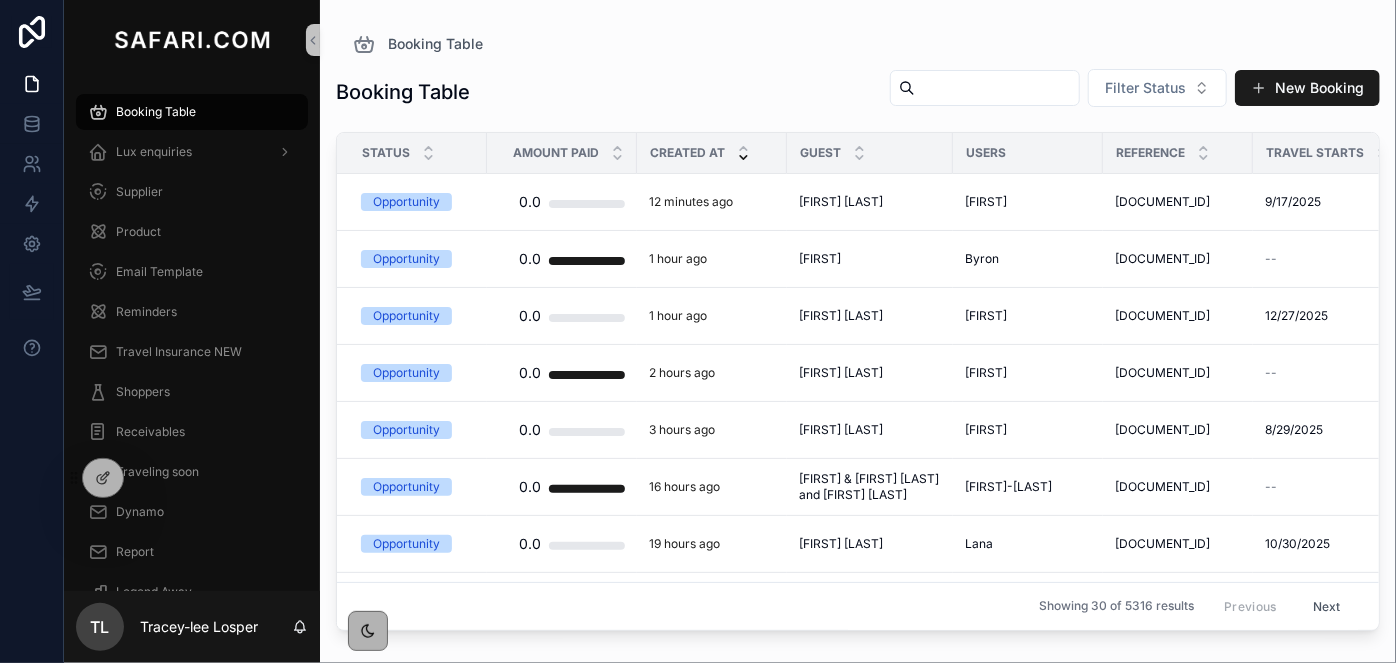 click at bounding box center (997, 88) 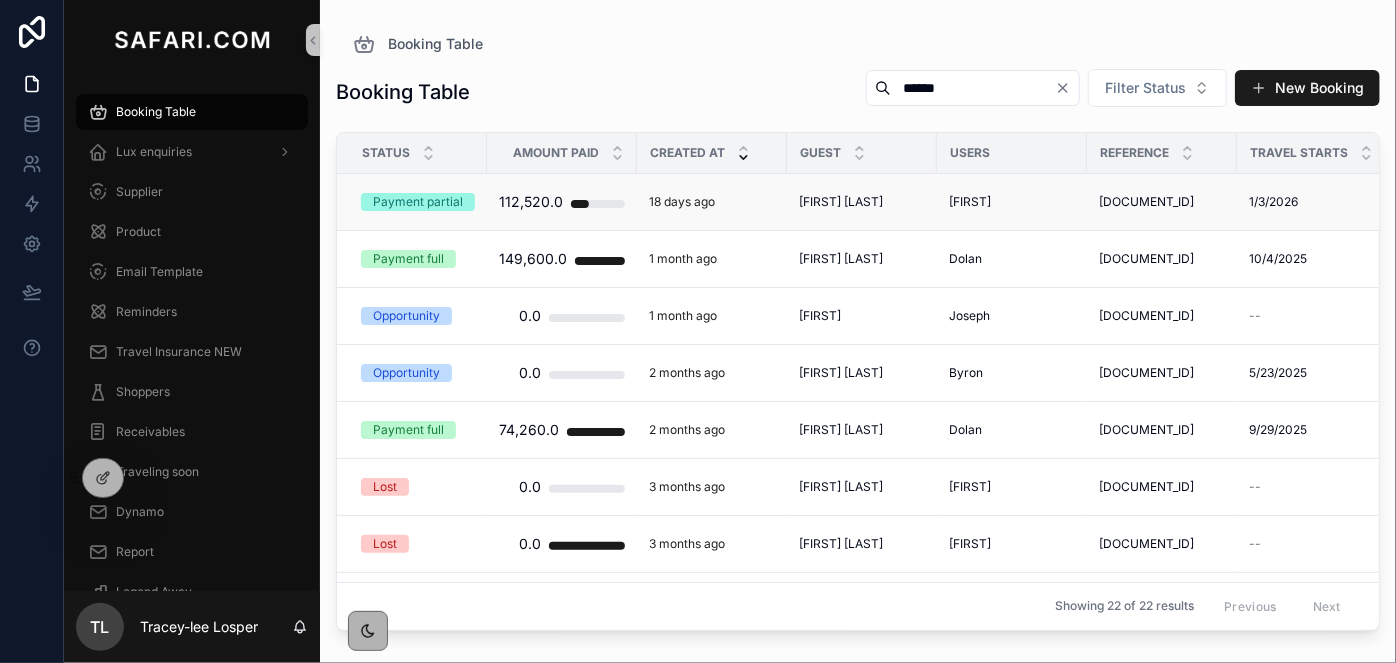 type on "******" 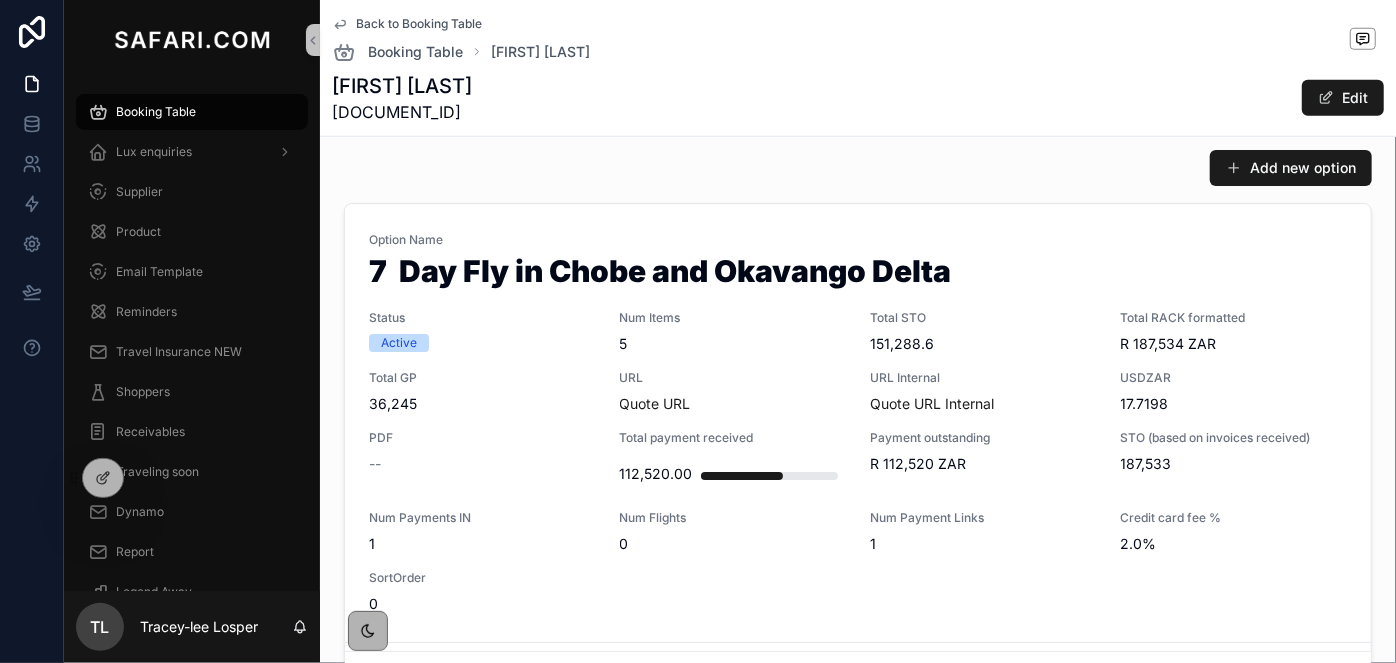 scroll, scrollTop: 1000, scrollLeft: 0, axis: vertical 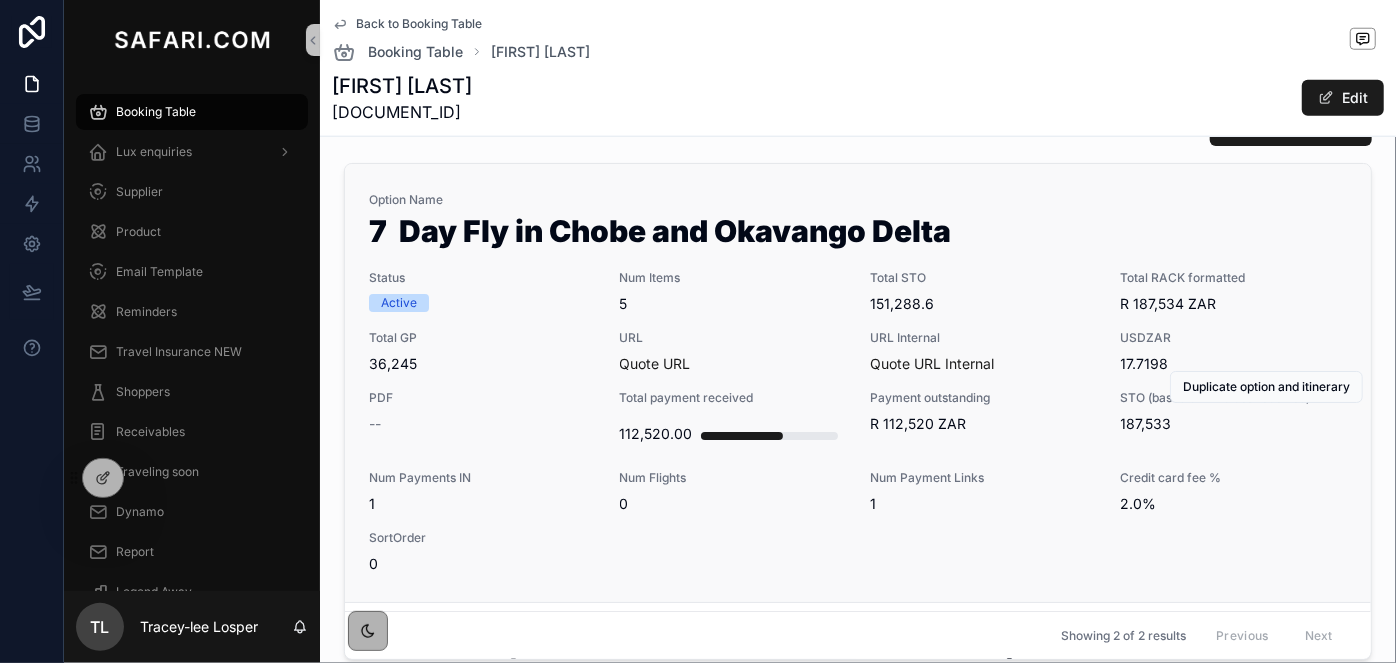 click on "5" at bounding box center (733, 304) 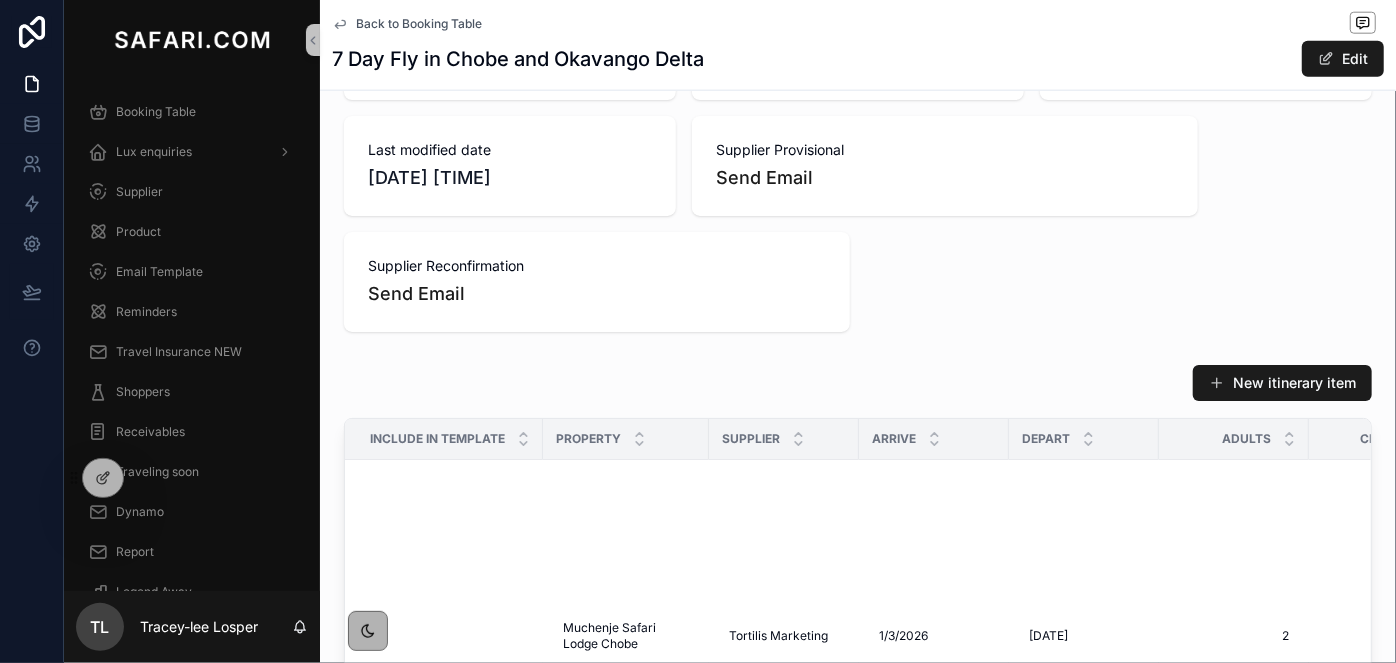 scroll, scrollTop: 1636, scrollLeft: 0, axis: vertical 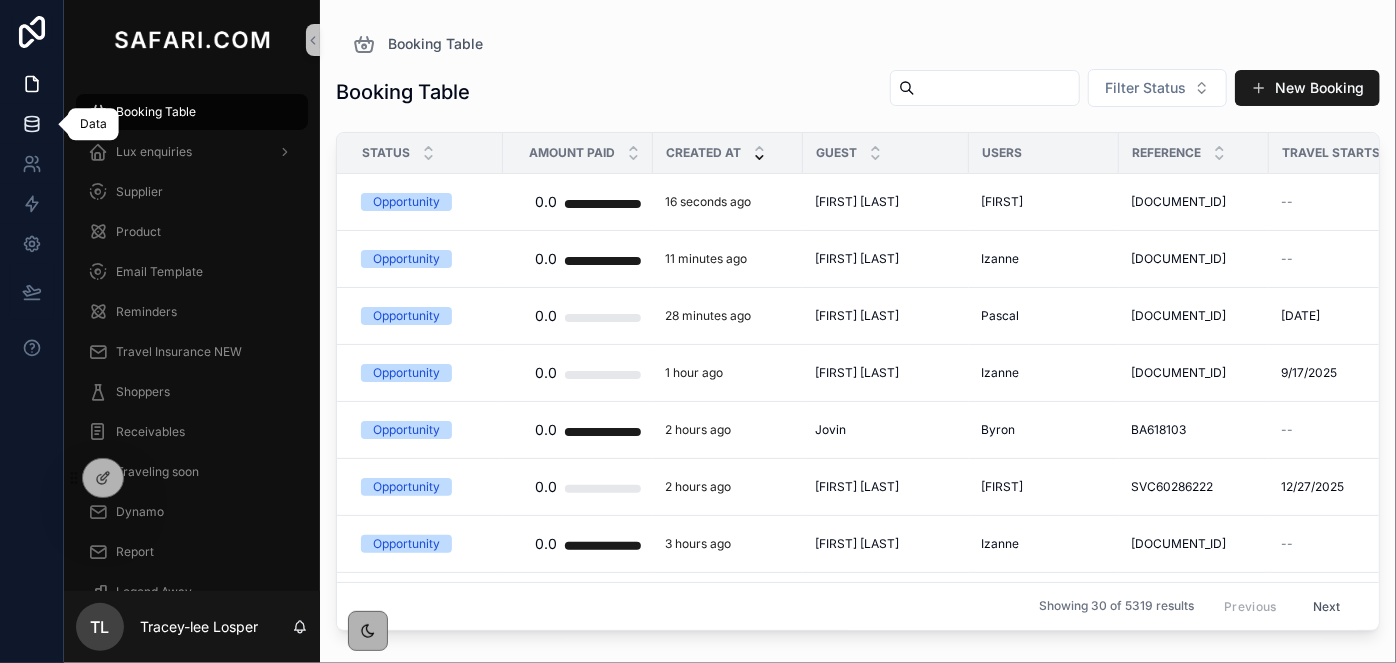 click 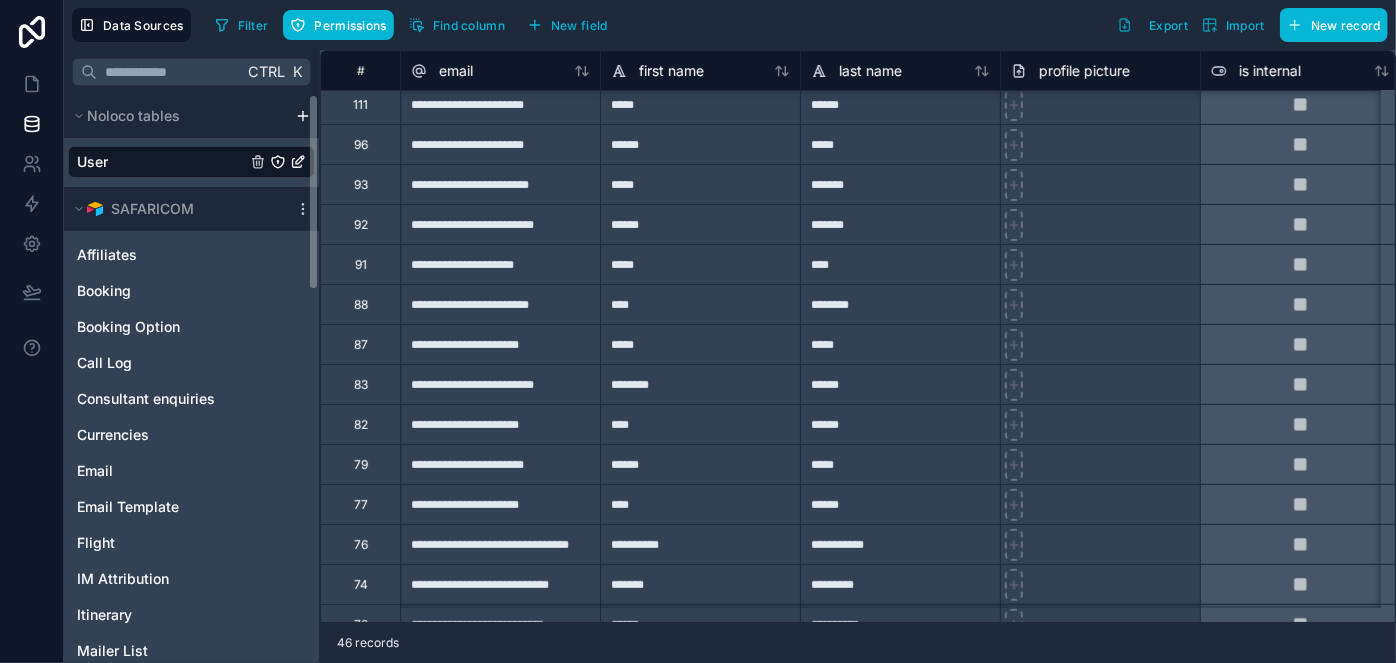scroll, scrollTop: 363, scrollLeft: 0, axis: vertical 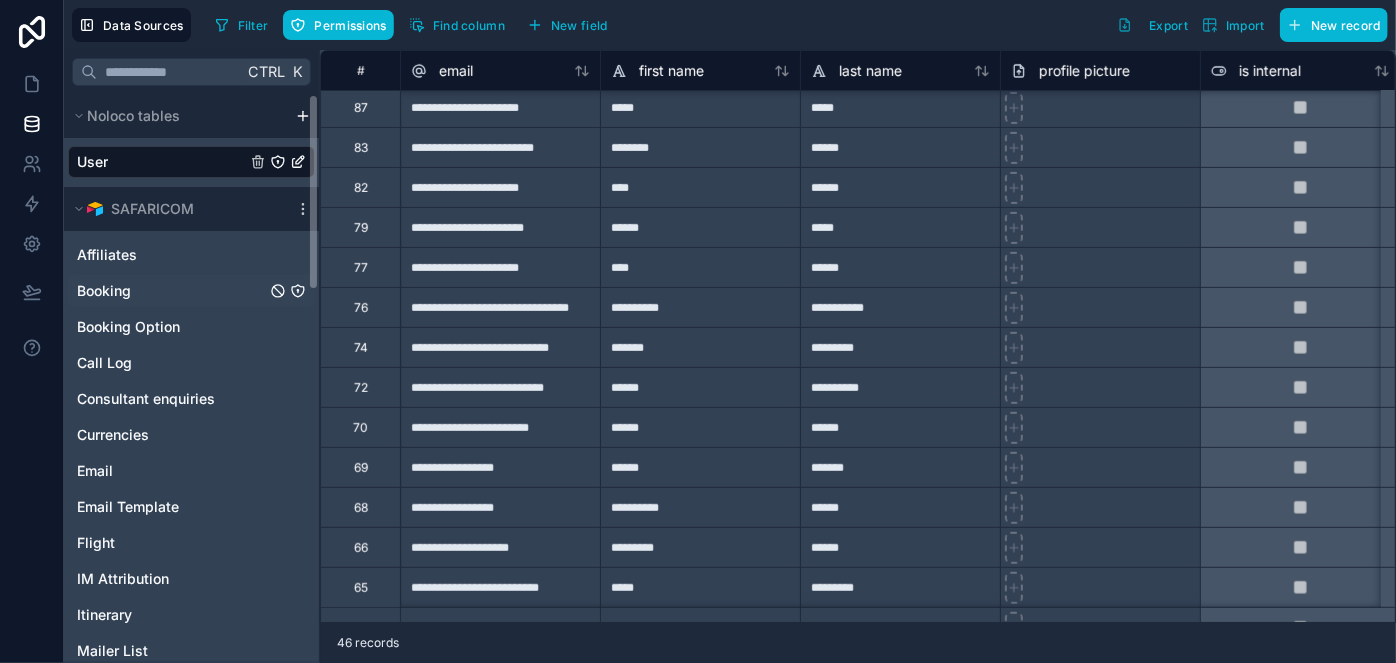 click on "Booking" at bounding box center (104, 291) 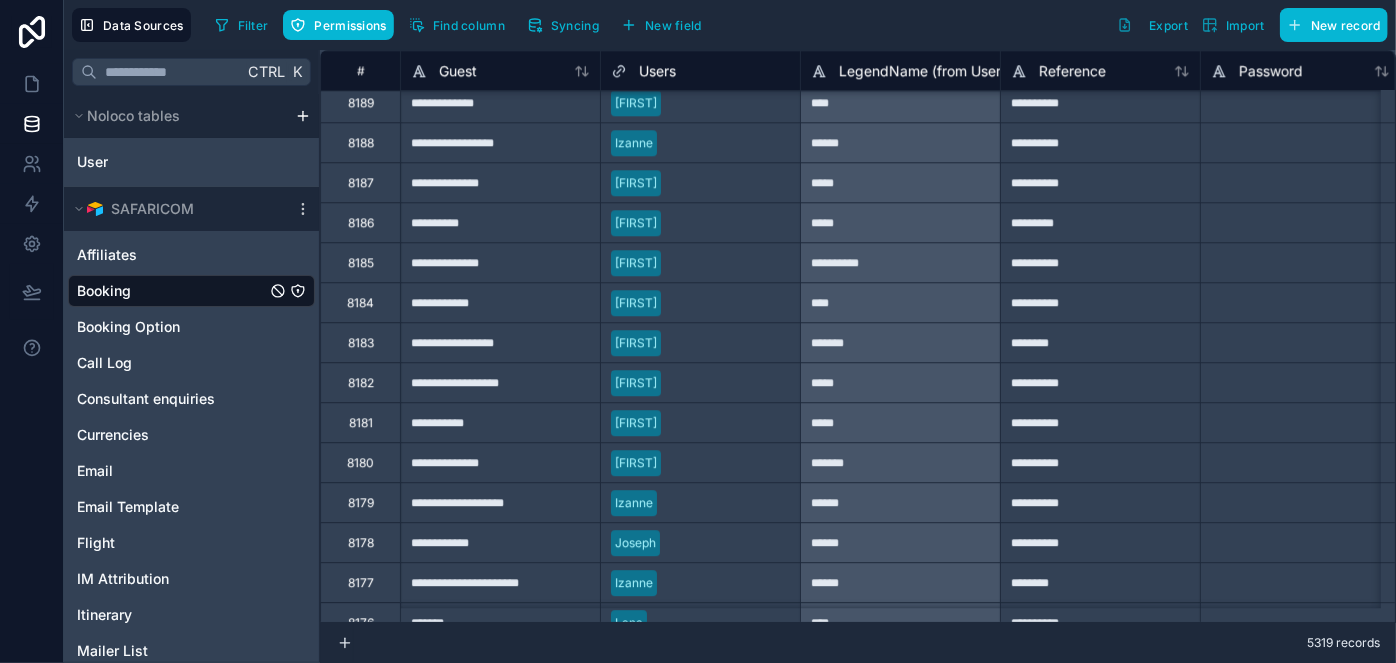 scroll, scrollTop: 18000, scrollLeft: 0, axis: vertical 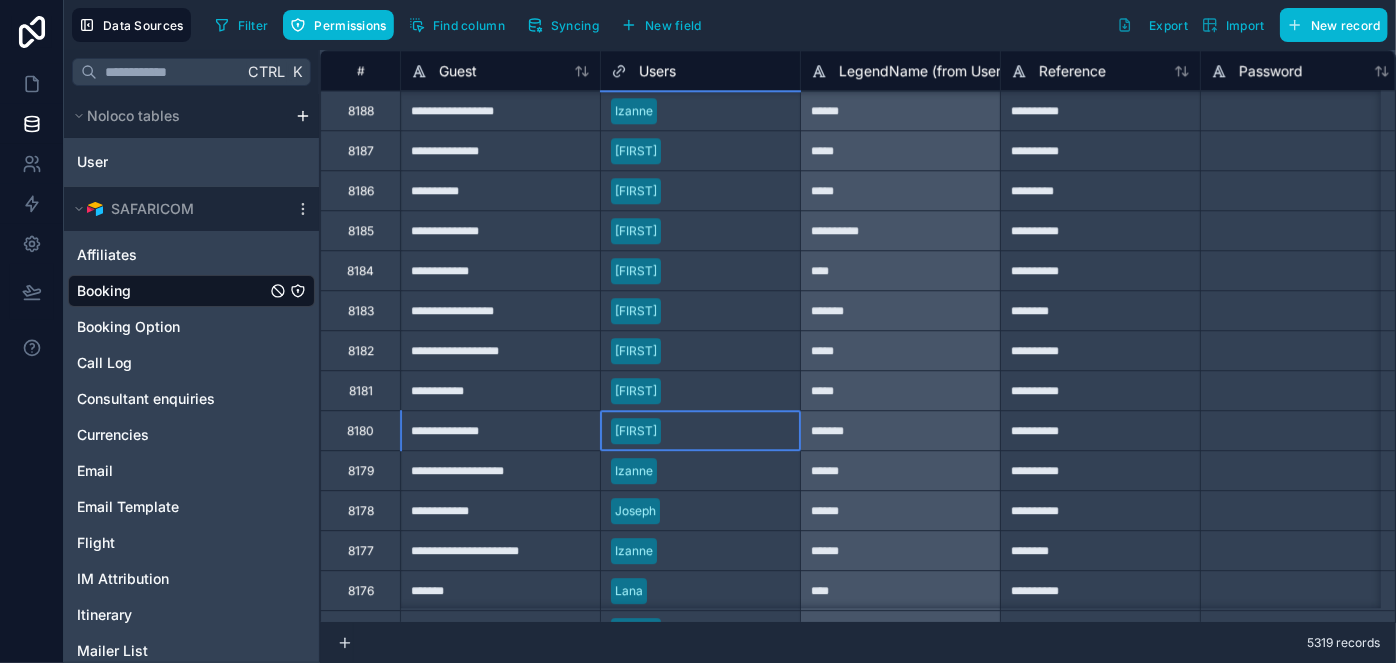click on "[FIRST]" at bounding box center (700, 431) 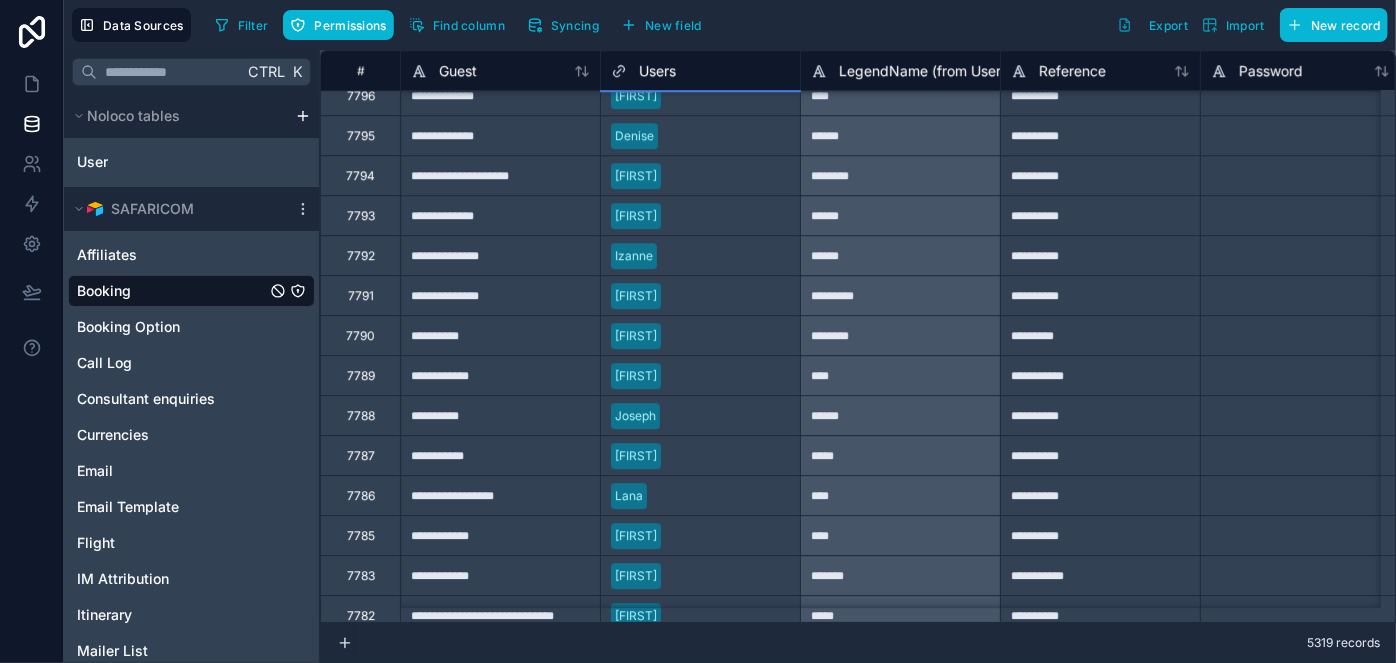 scroll, scrollTop: 33581, scrollLeft: 0, axis: vertical 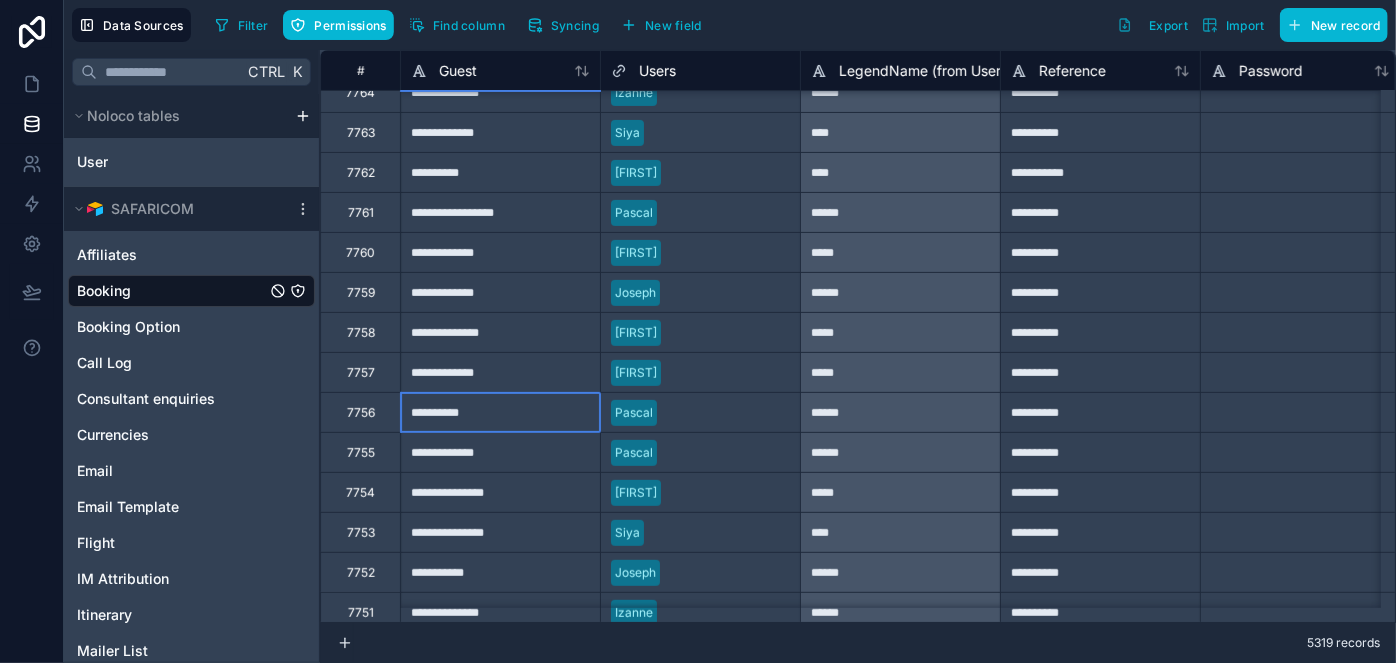 click on "**********" at bounding box center (500, 412) 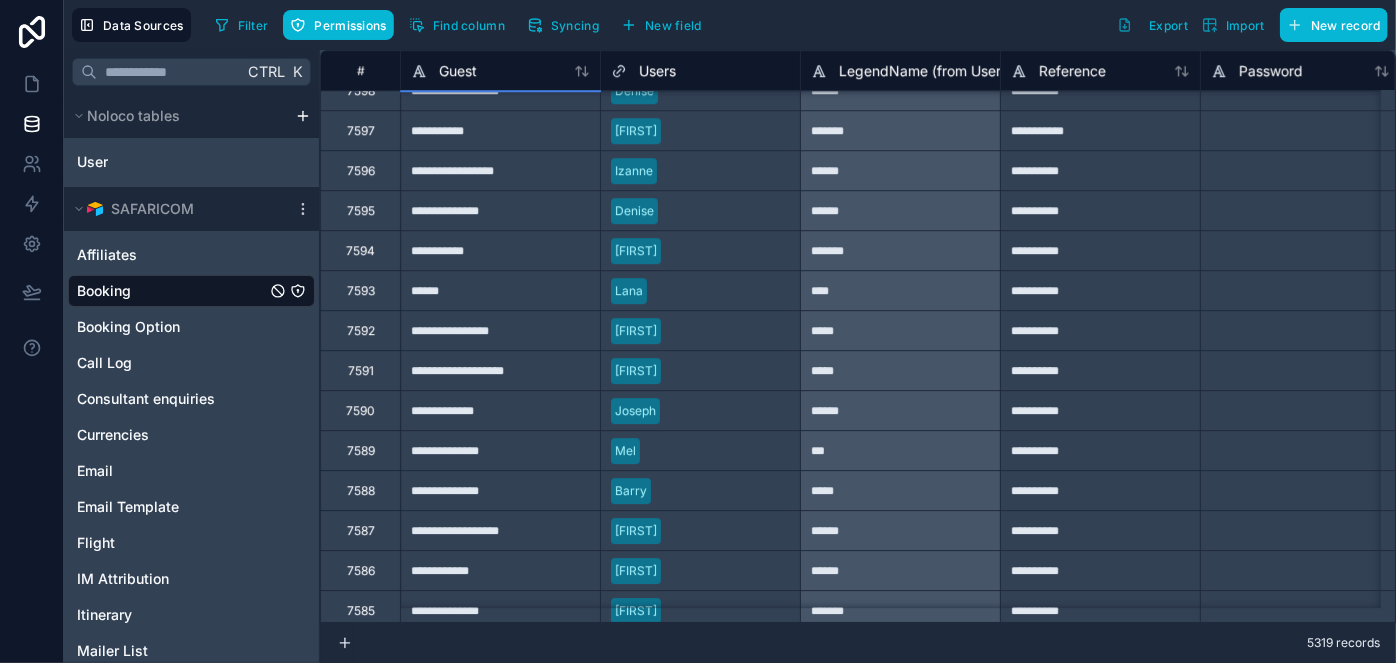 scroll, scrollTop: 41431, scrollLeft: 0, axis: vertical 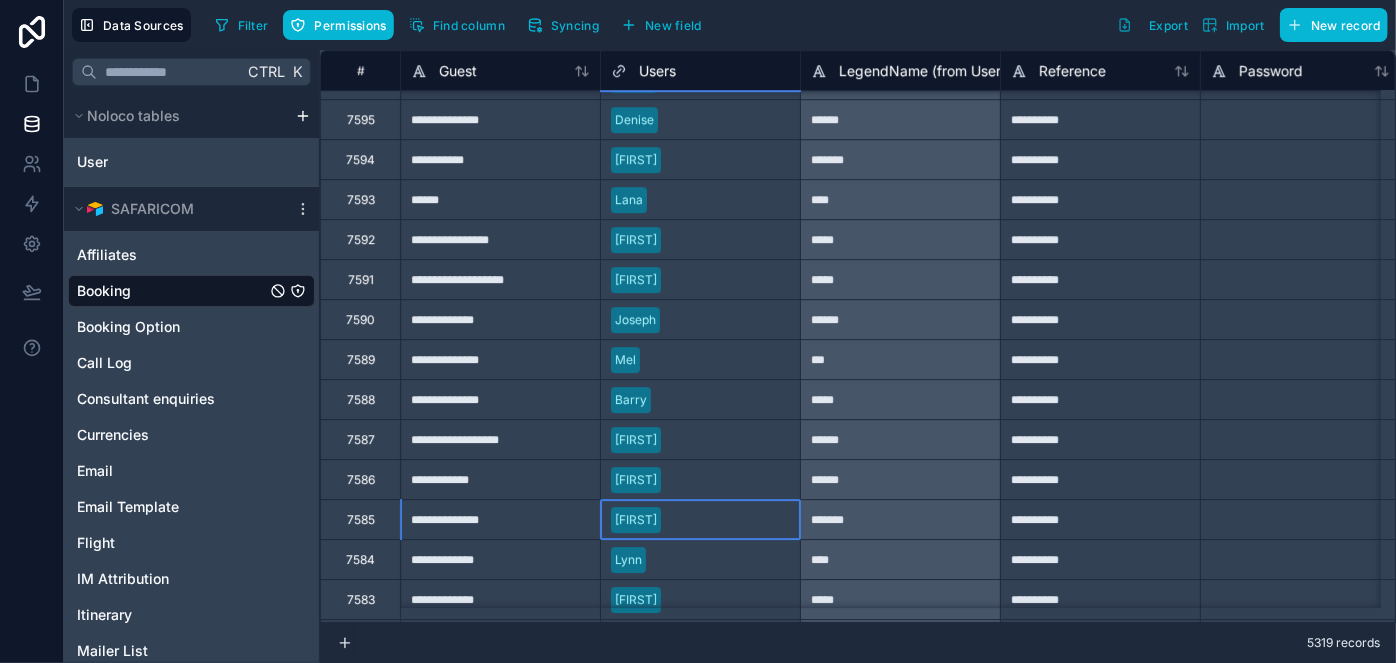 click on "[FIRST]" at bounding box center [700, 520] 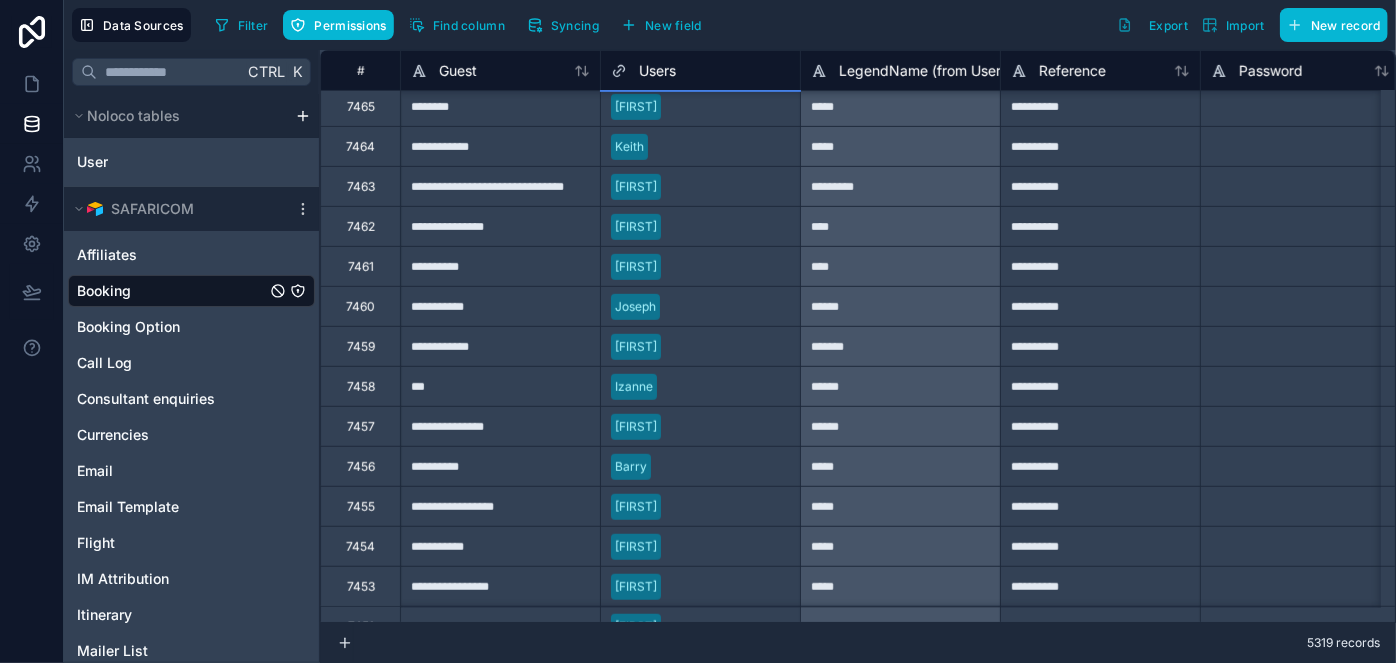 scroll, scrollTop: 46567, scrollLeft: 0, axis: vertical 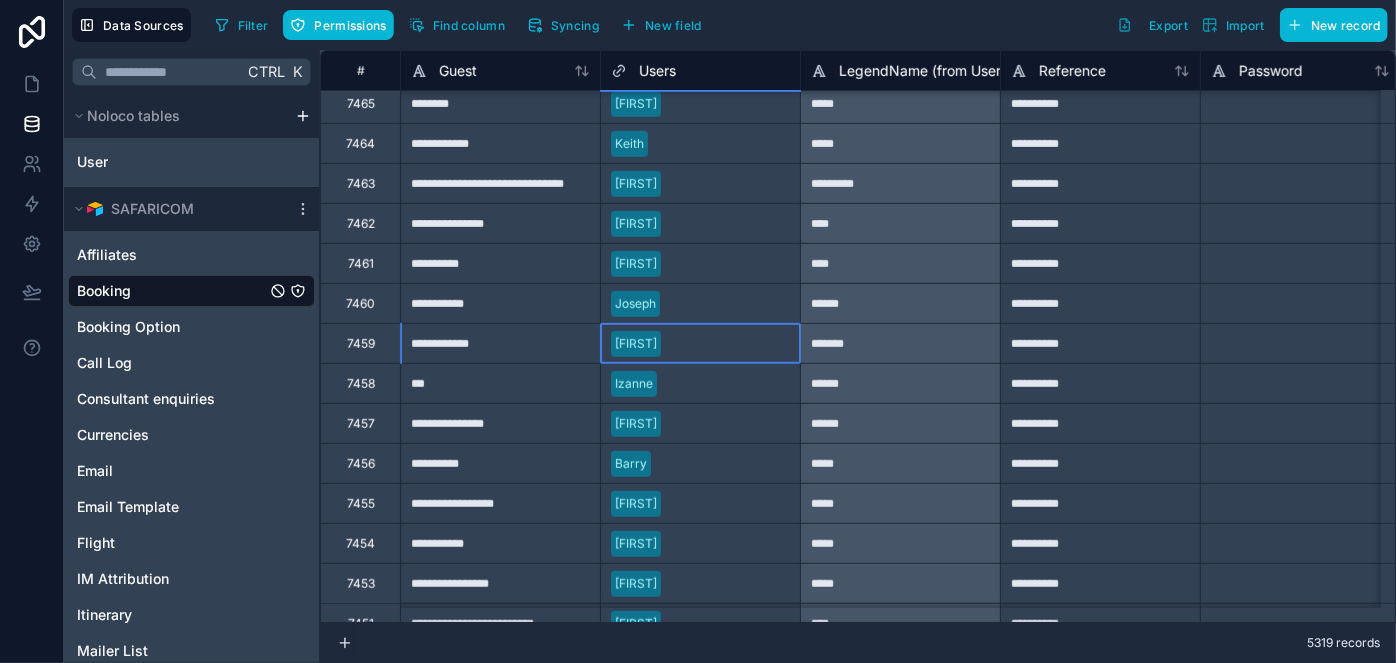 click on "[FIRST]" at bounding box center [636, 344] 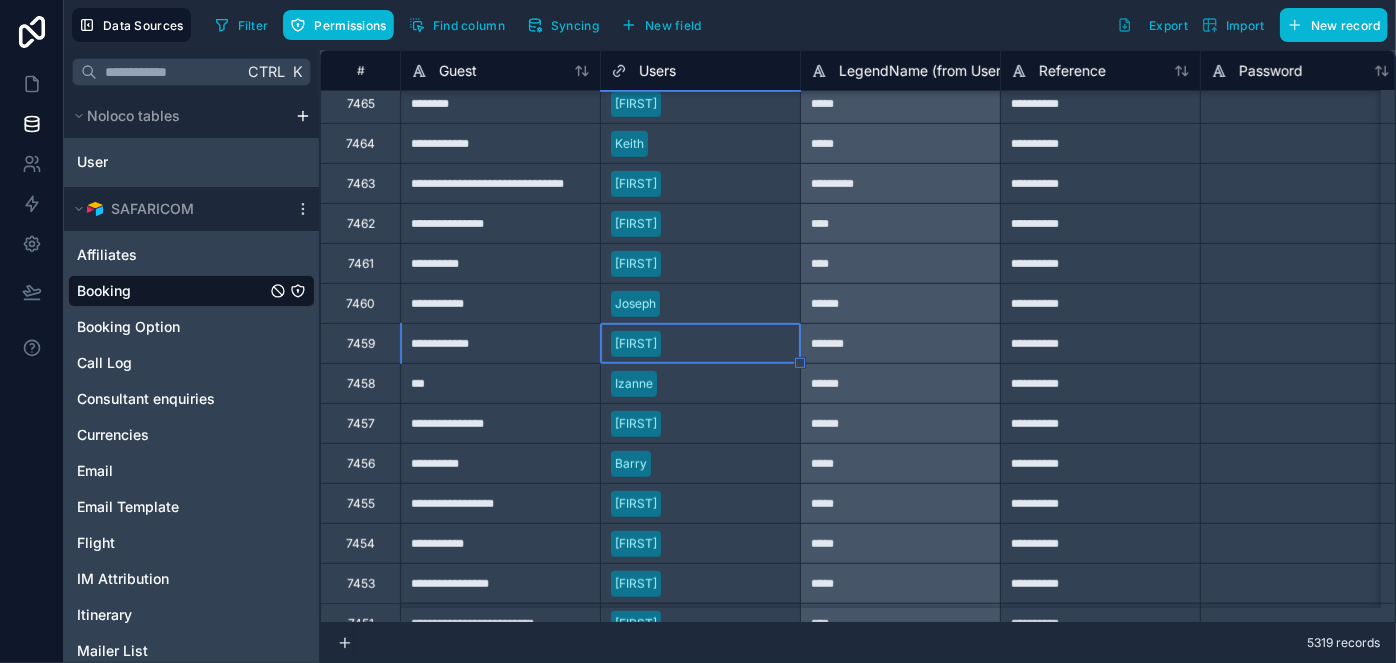 click on "[FIRST]" at bounding box center [636, 344] 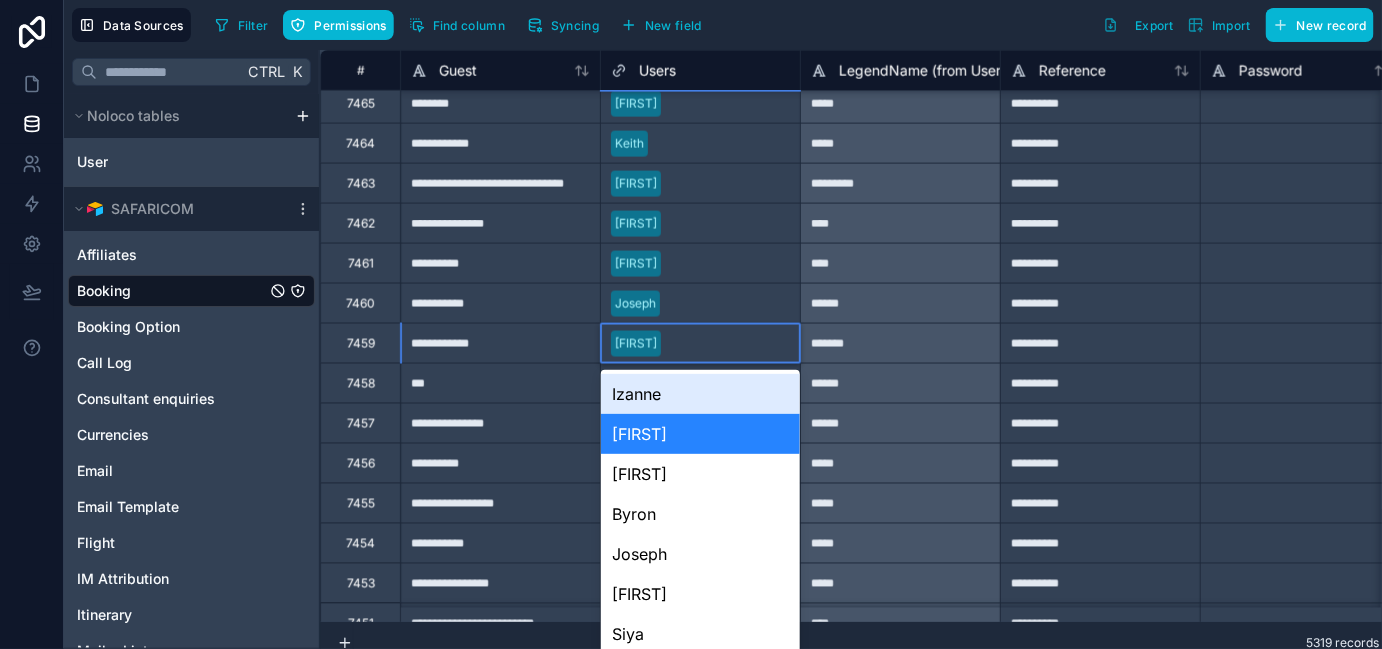 click on "Izanne" at bounding box center [700, 394] 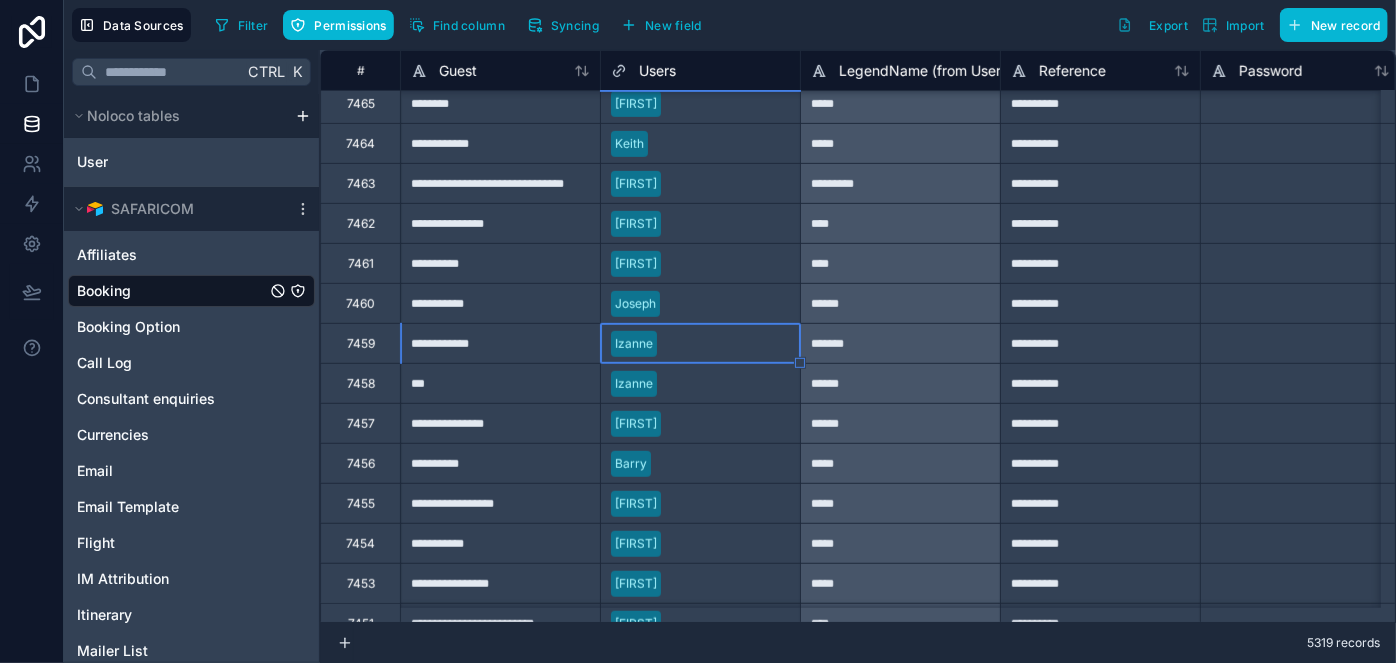 click on "**********" at bounding box center [1100, 343] 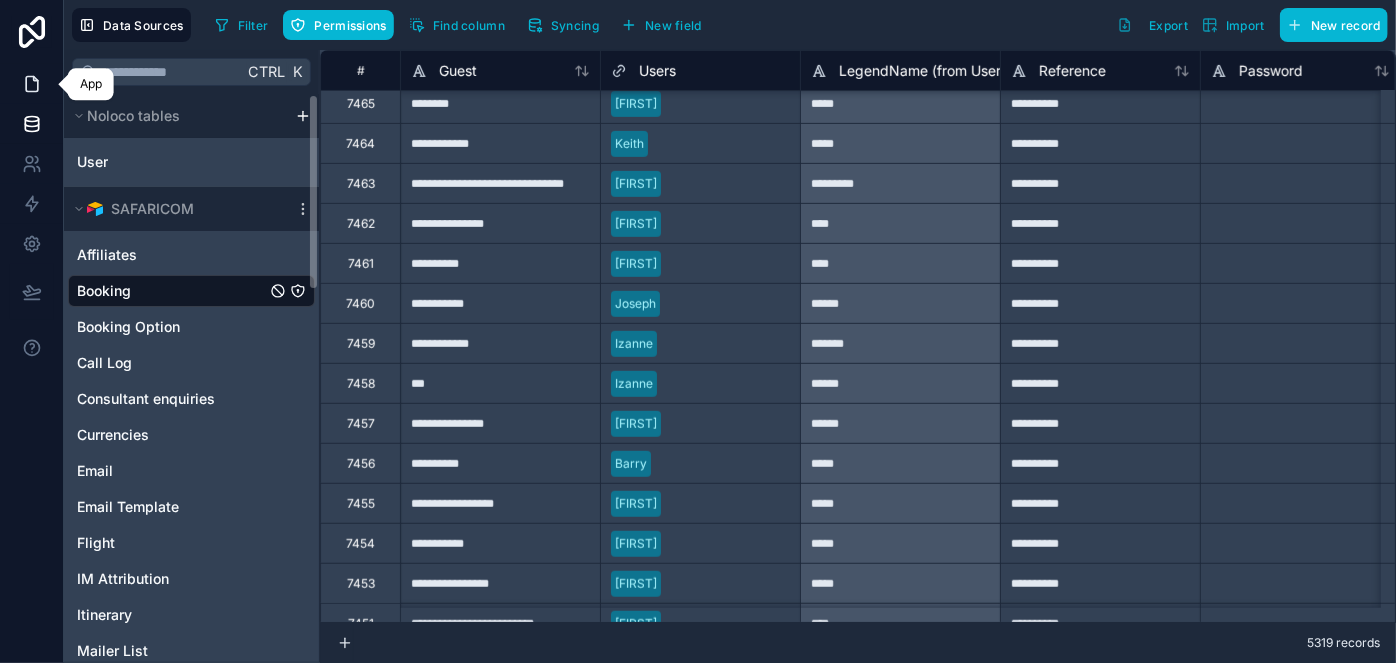 click at bounding box center [31, 84] 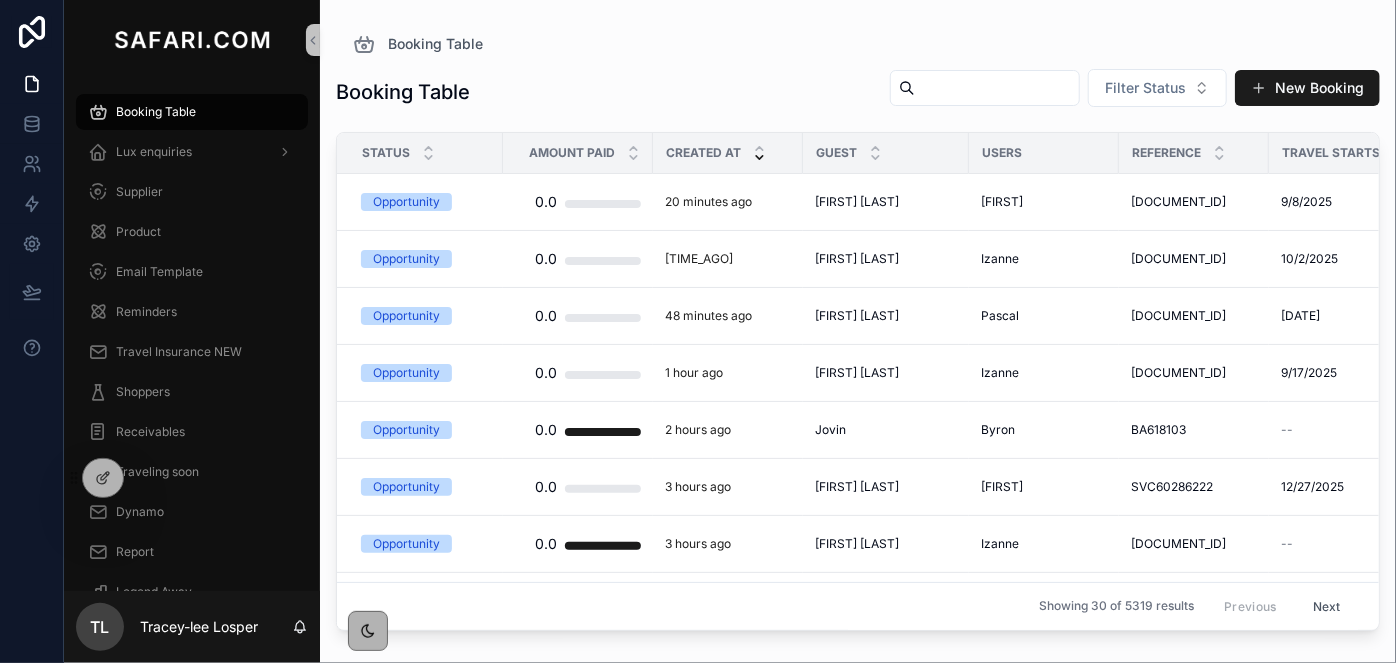 click at bounding box center [997, 88] 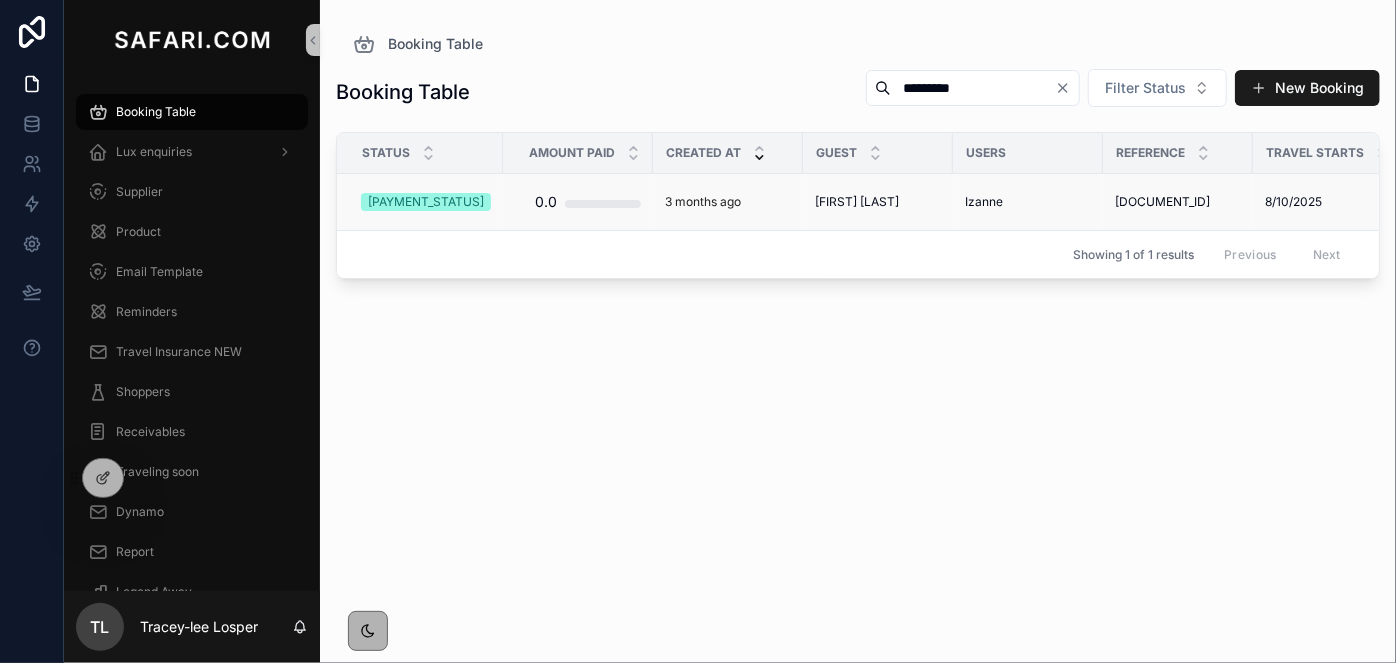 type on "*********" 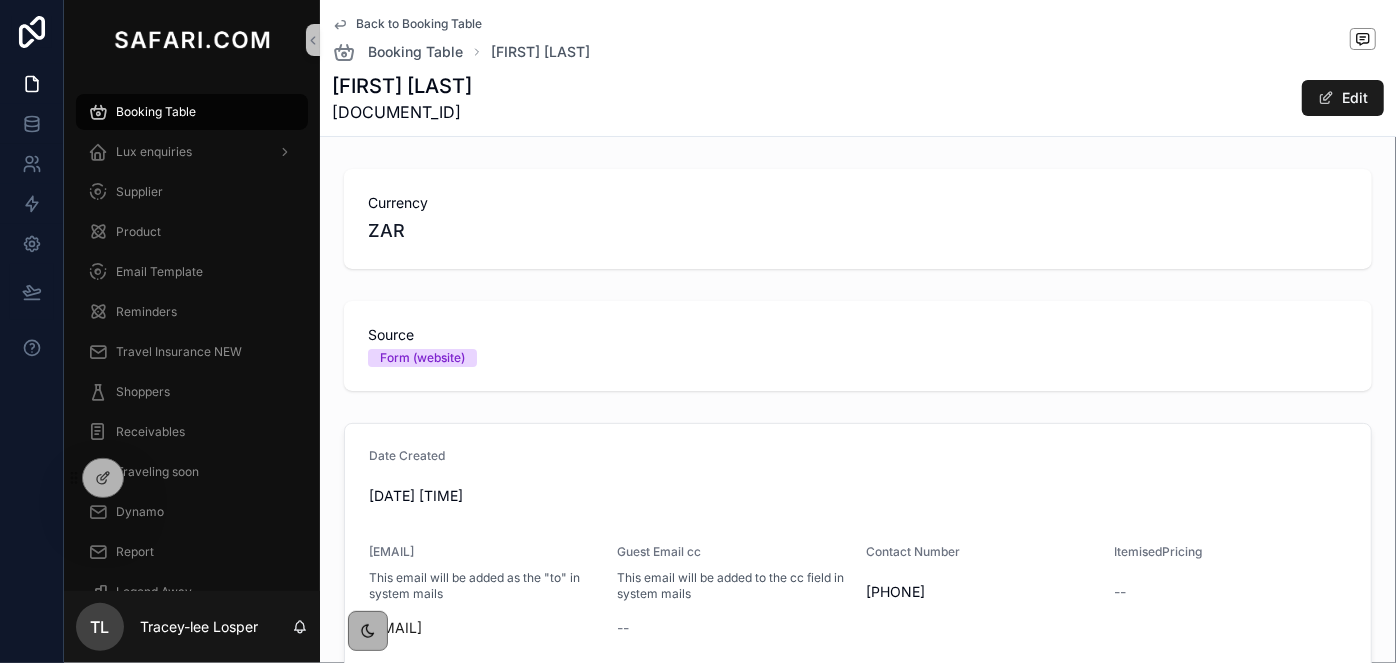 click on "[DOCUMENT_ID]" at bounding box center (402, 112) 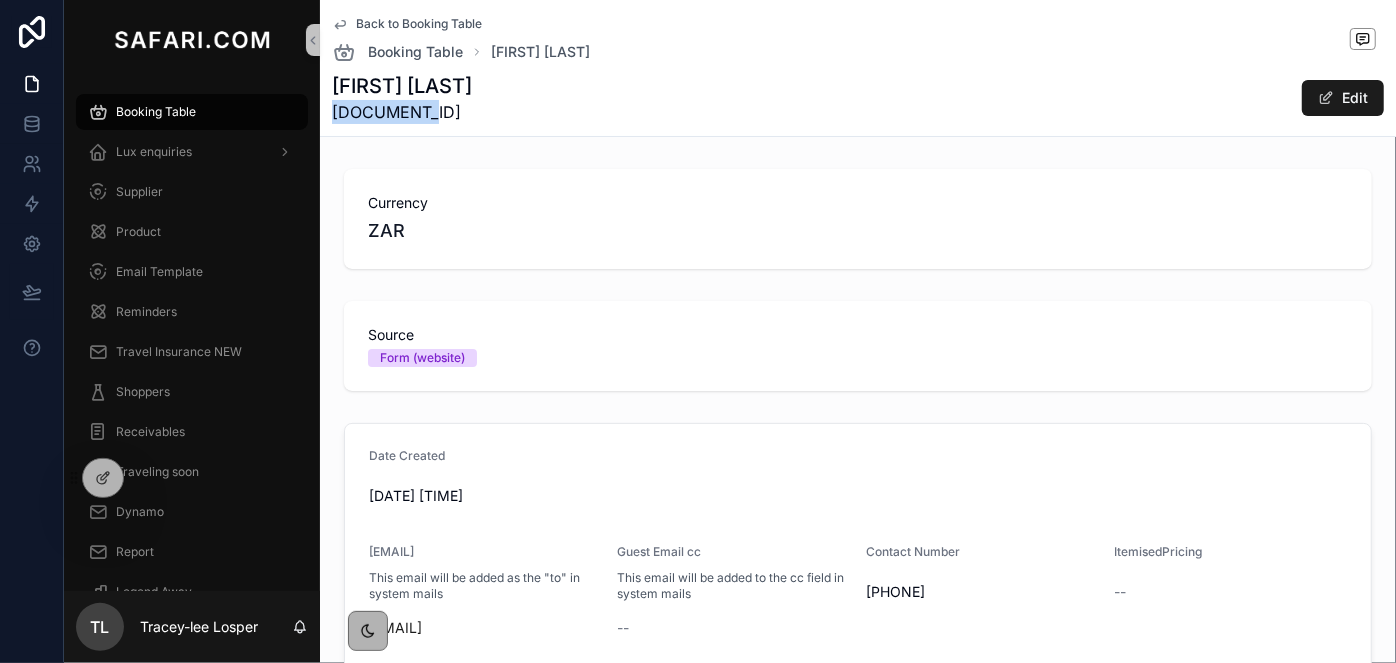 click on "[DOCUMENT_ID]" at bounding box center [402, 112] 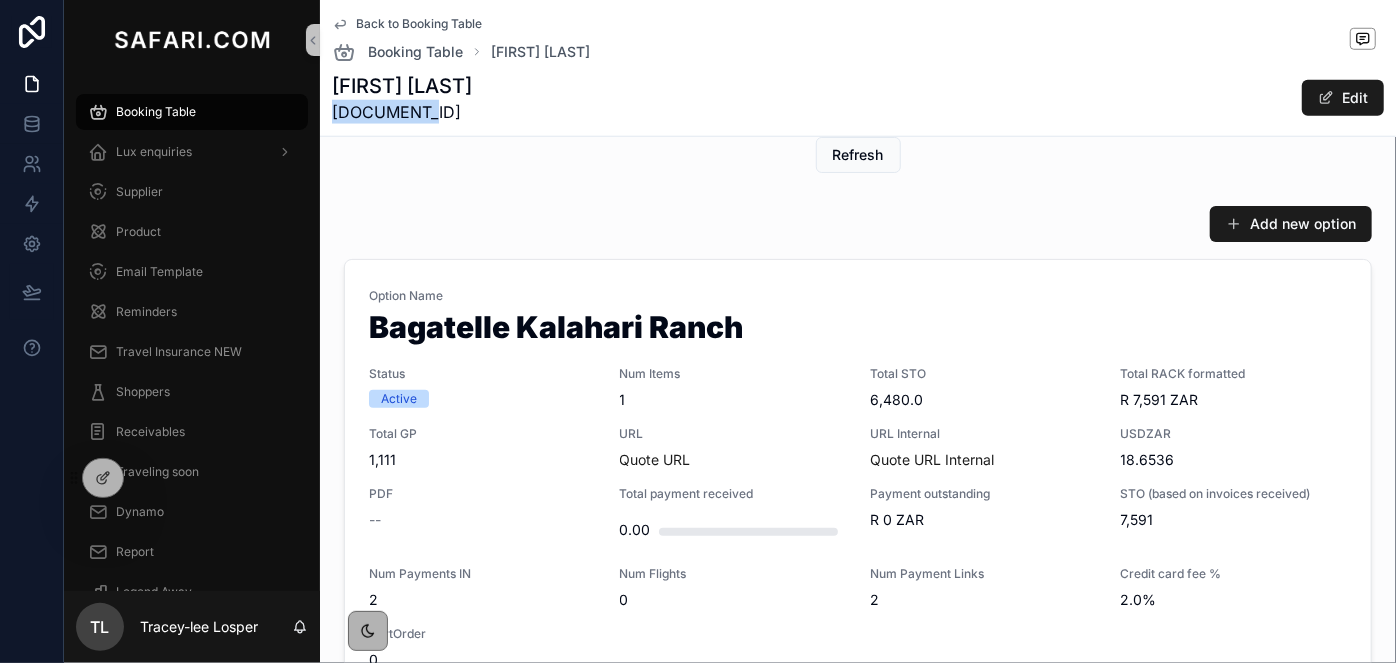 scroll, scrollTop: 909, scrollLeft: 0, axis: vertical 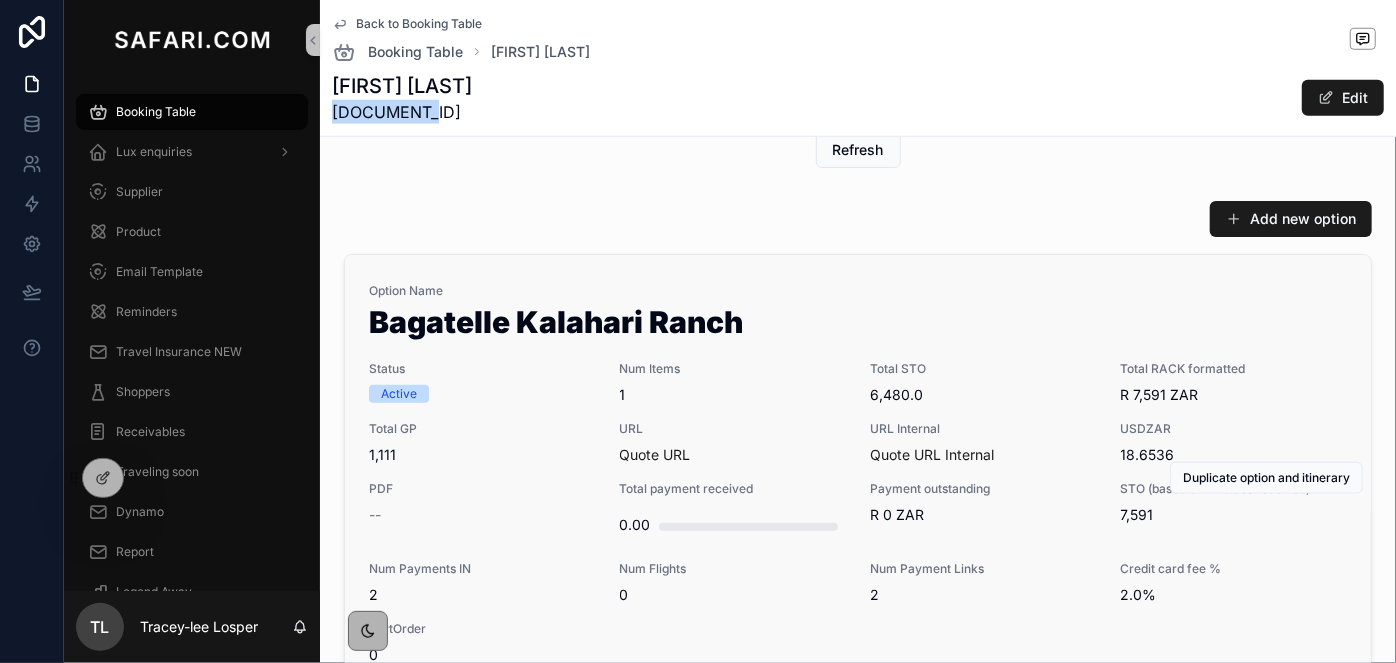 click on "Option Name Bagatelle Kalahari Ranch Status Active Num Items 1 Total STO 6,480.0 Total RACK formatted R 7,591 ZAR Total GP 1,111 URL Quote URL URL Internal Quote URL Internal USDZAR 18.6536 PDF -- Total payment received 0.00 Payment outstanding R 0 ZAR STO (based on invoices received) 7,591 Num Payments IN 2 Num Flights 0 Num Payment Links 2 Credit card fee % 2.0% SortOrder 0" at bounding box center (858, 474) 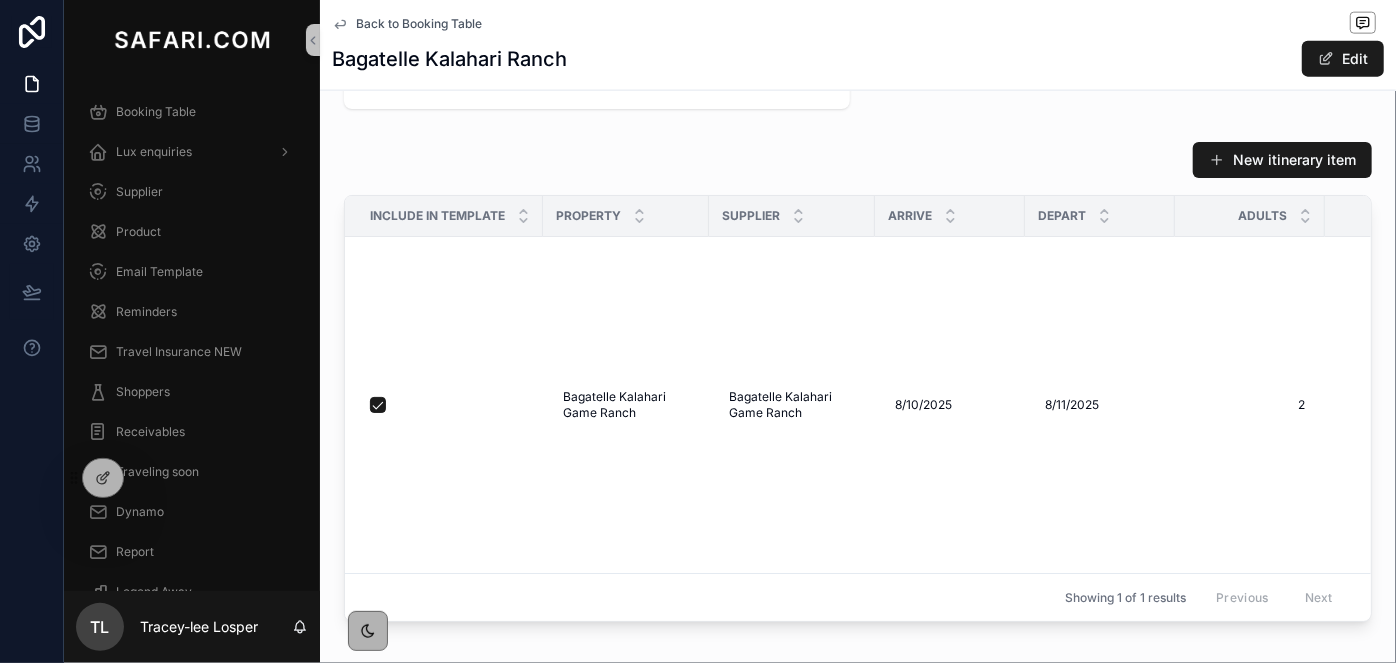scroll, scrollTop: 1454, scrollLeft: 0, axis: vertical 